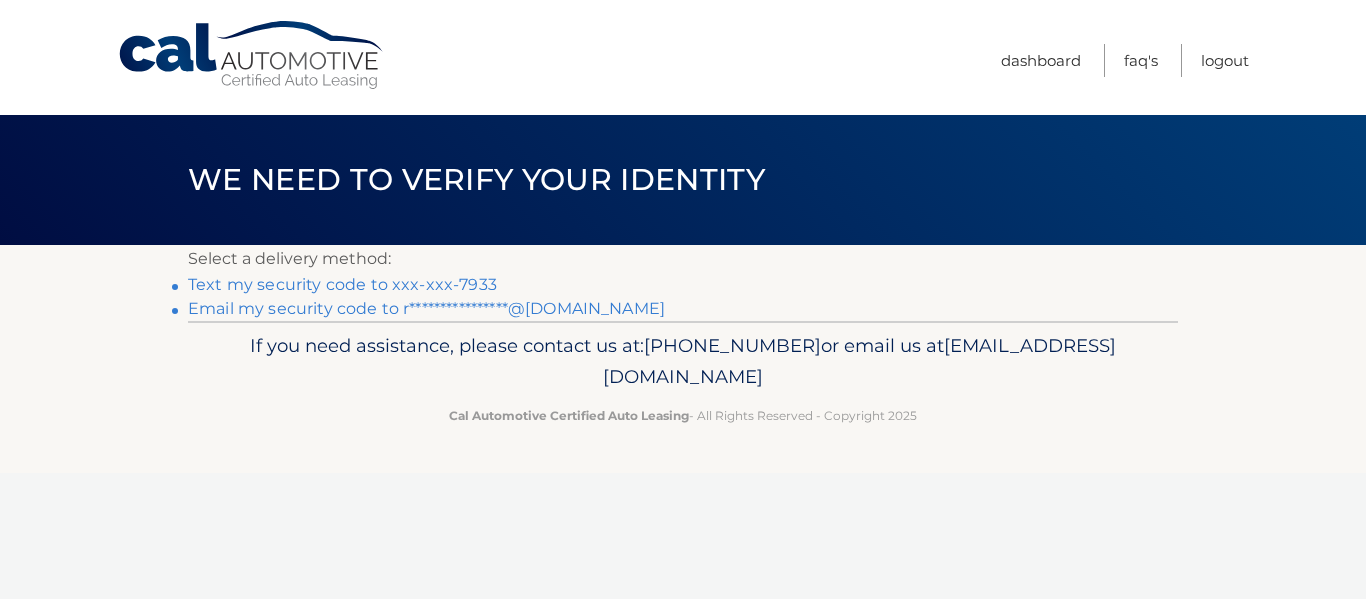 scroll, scrollTop: 0, scrollLeft: 0, axis: both 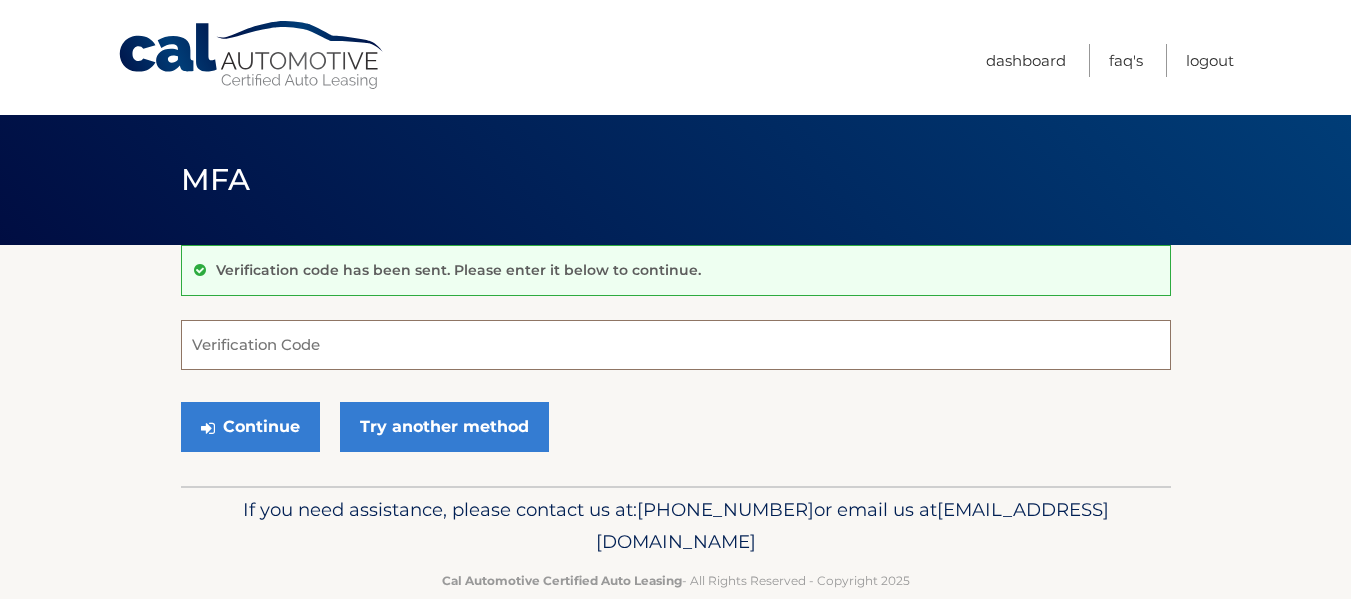 click on "Verification Code" at bounding box center (676, 345) 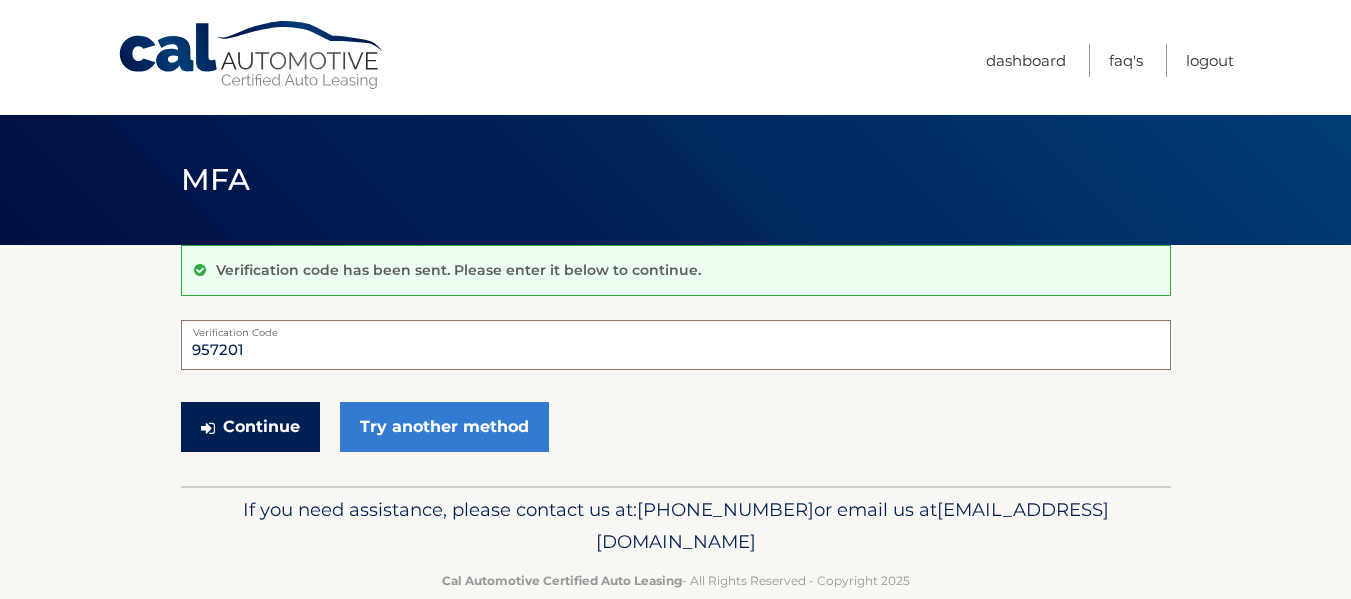 type on "957201" 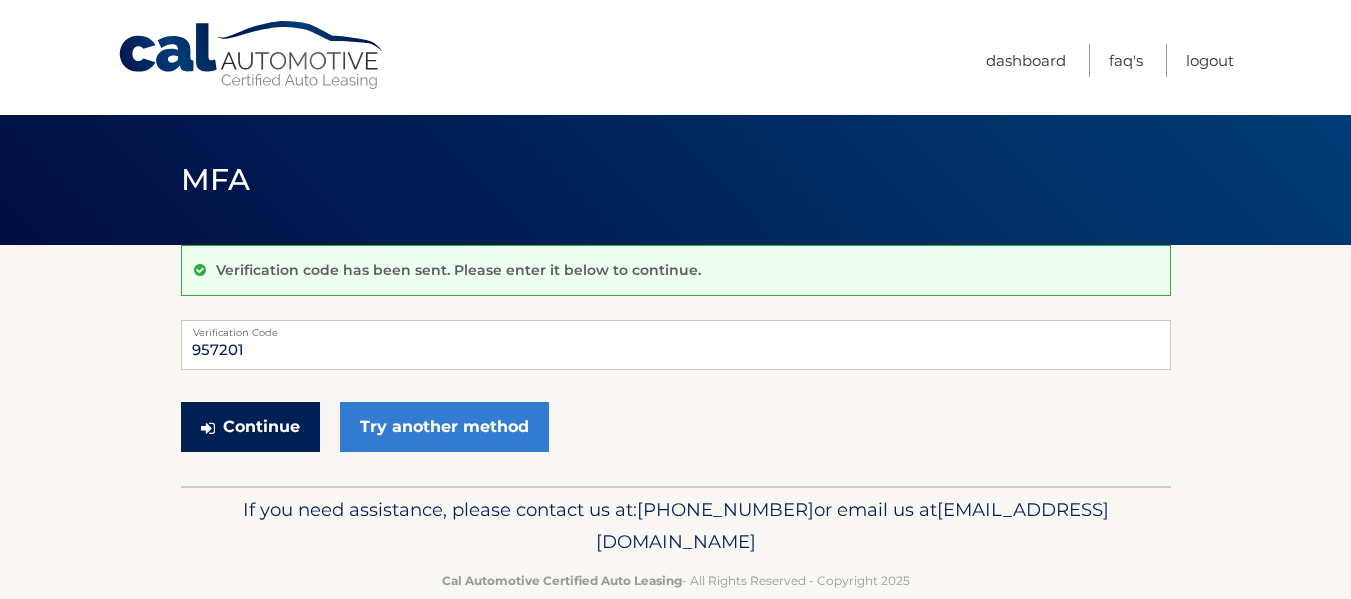 click on "Continue" at bounding box center [250, 427] 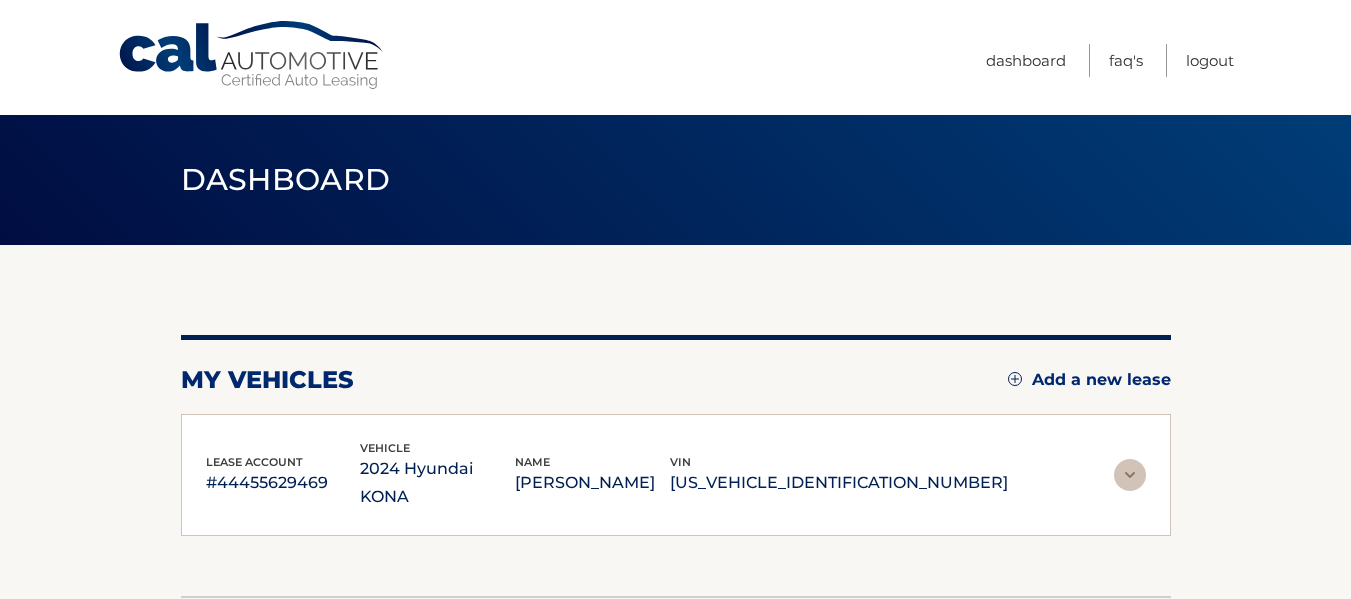 scroll, scrollTop: 0, scrollLeft: 0, axis: both 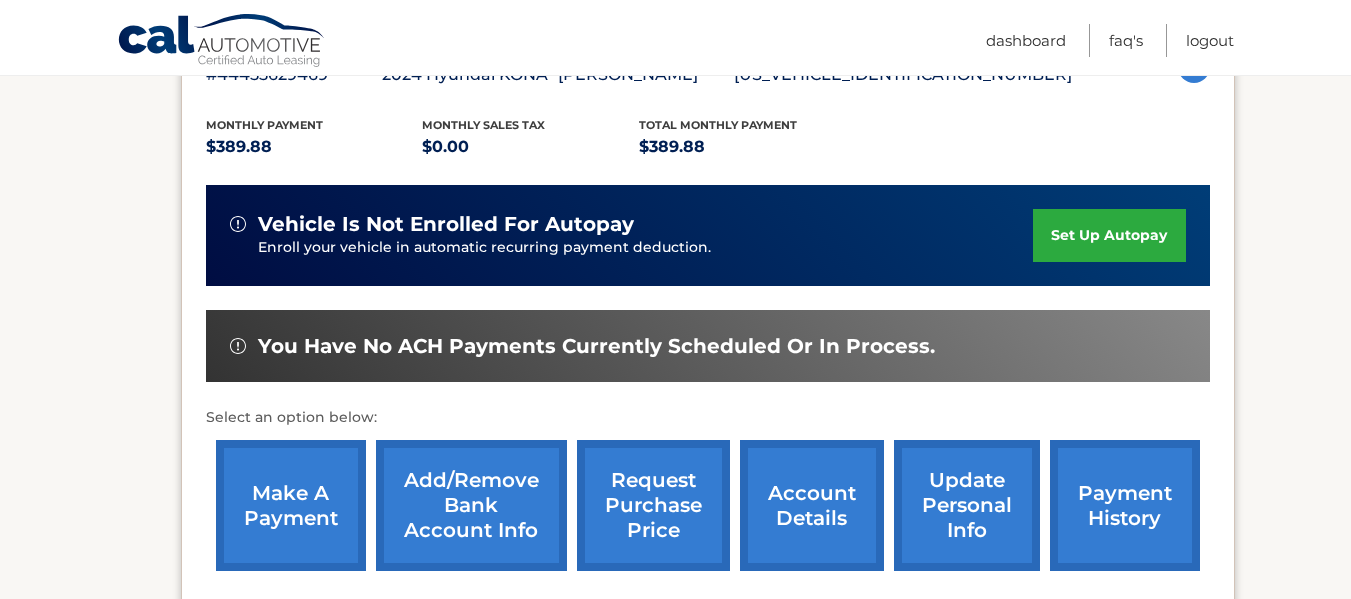 click on "make a payment" at bounding box center [291, 505] 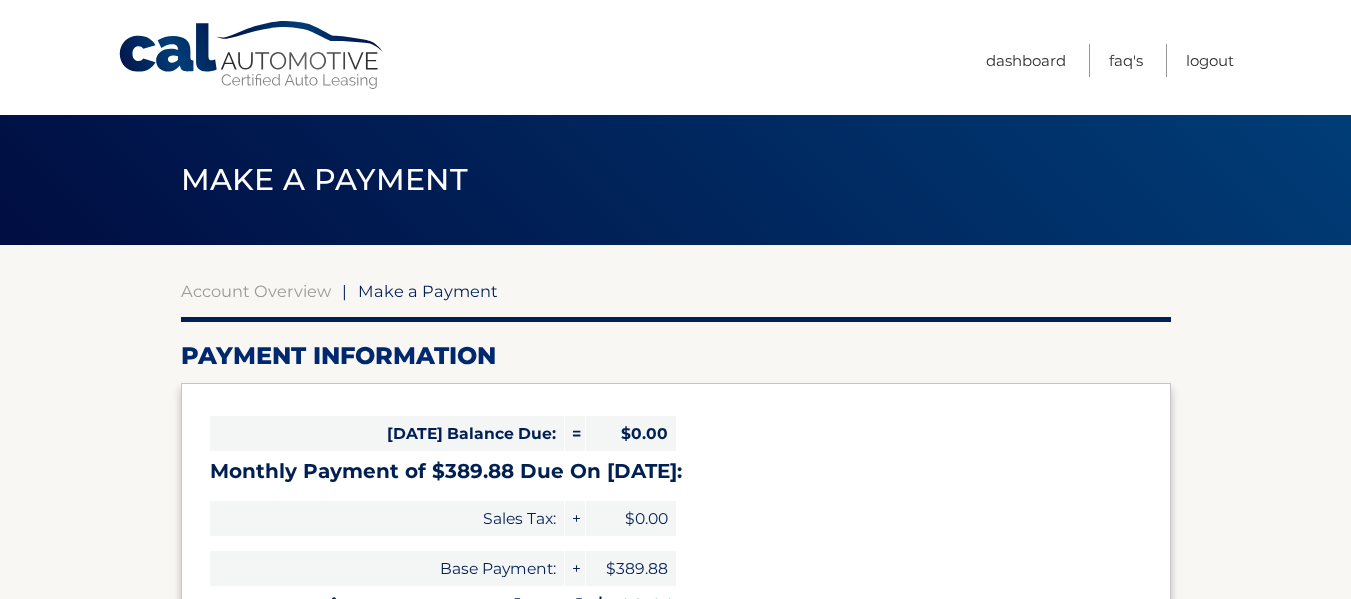 scroll, scrollTop: 0, scrollLeft: 0, axis: both 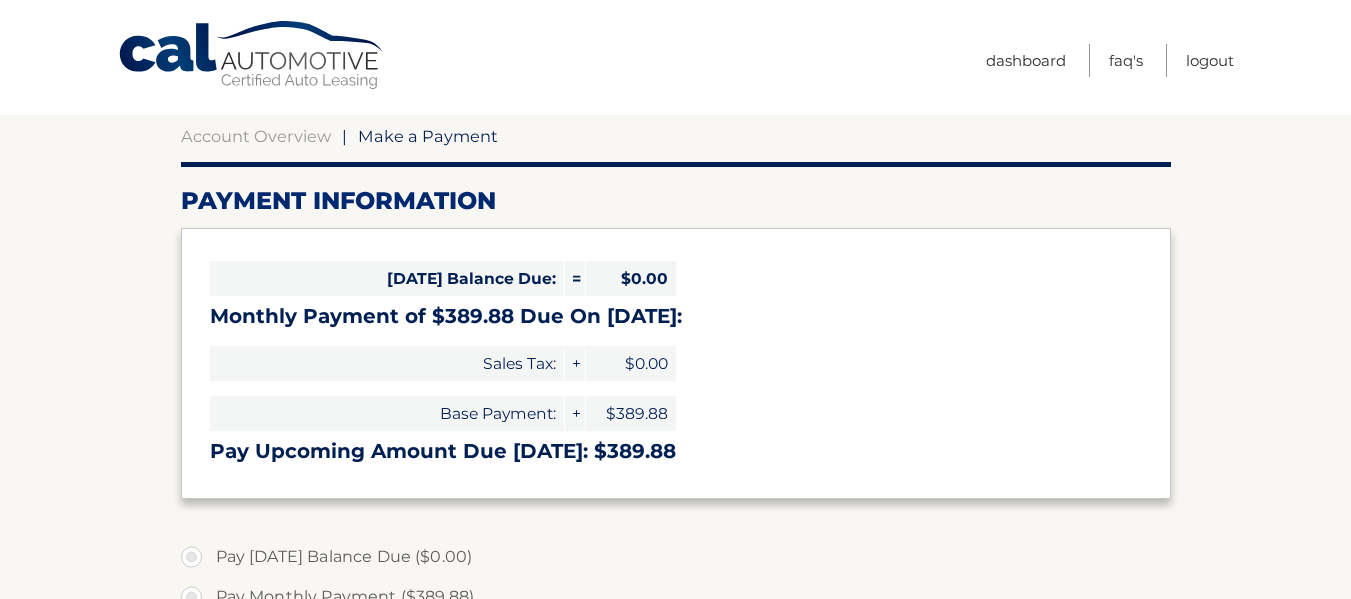 select on "MjdkOTRjYzktYTRiYi00ZmQzLWI1NTktYTdmOTQzNGNjODlm" 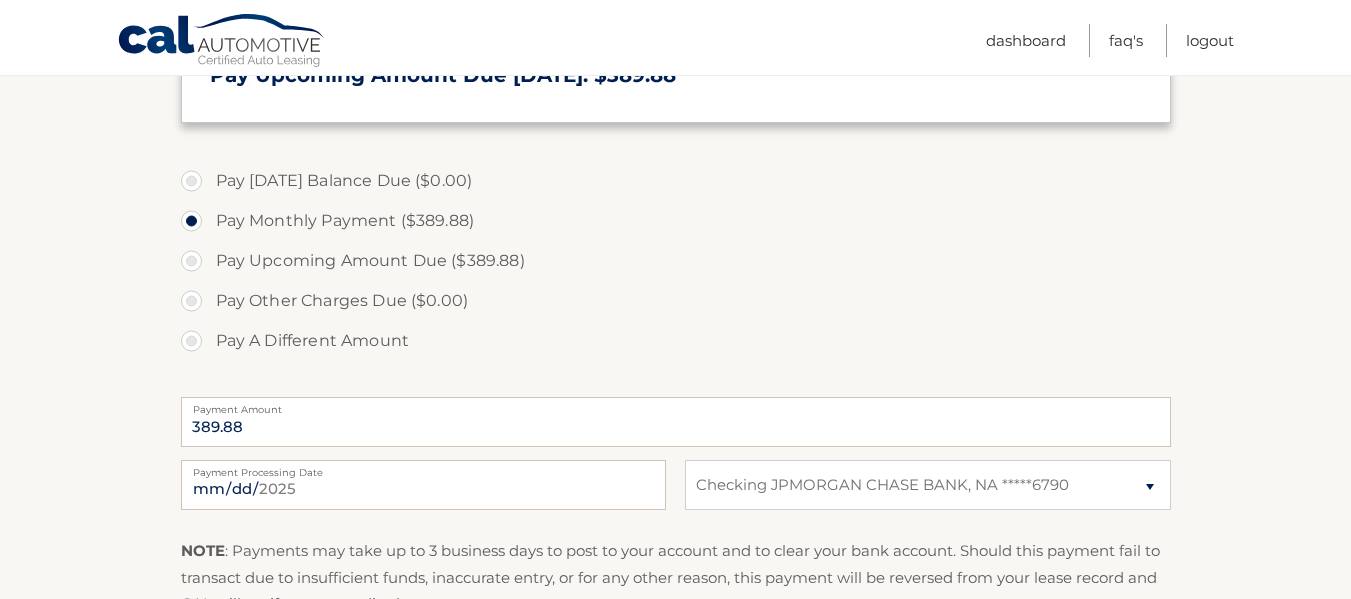 scroll, scrollTop: 539, scrollLeft: 0, axis: vertical 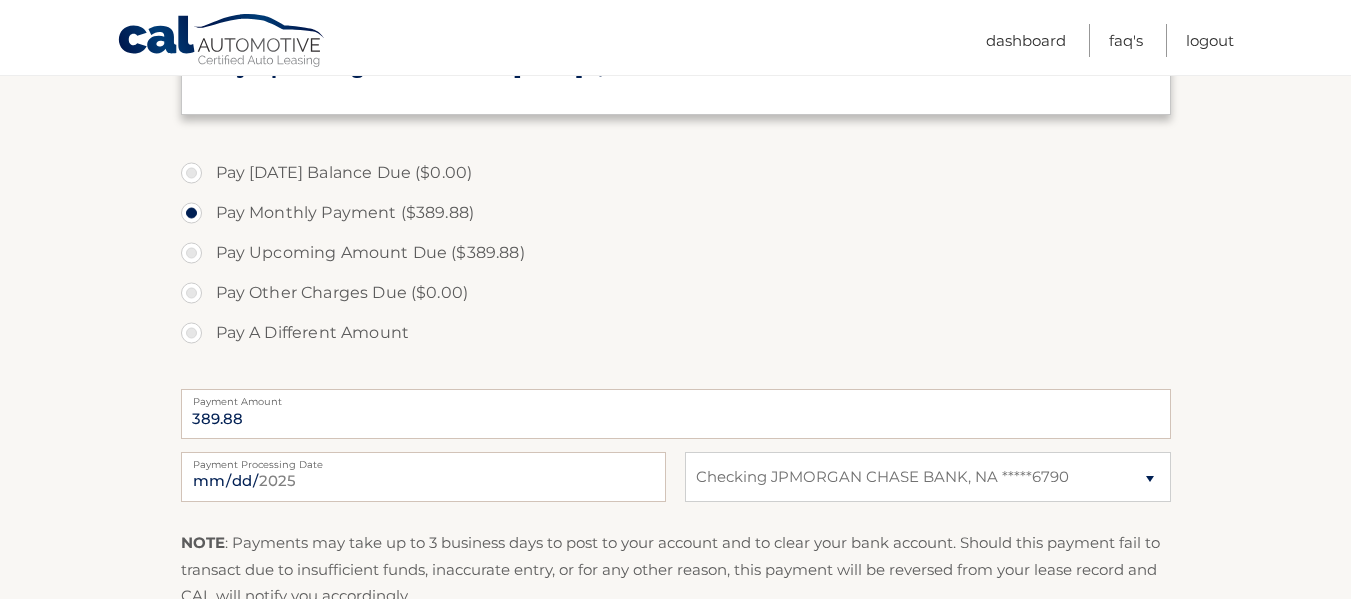 drag, startPoint x: 1356, startPoint y: 92, endPoint x: 1337, endPoint y: 302, distance: 210.85777 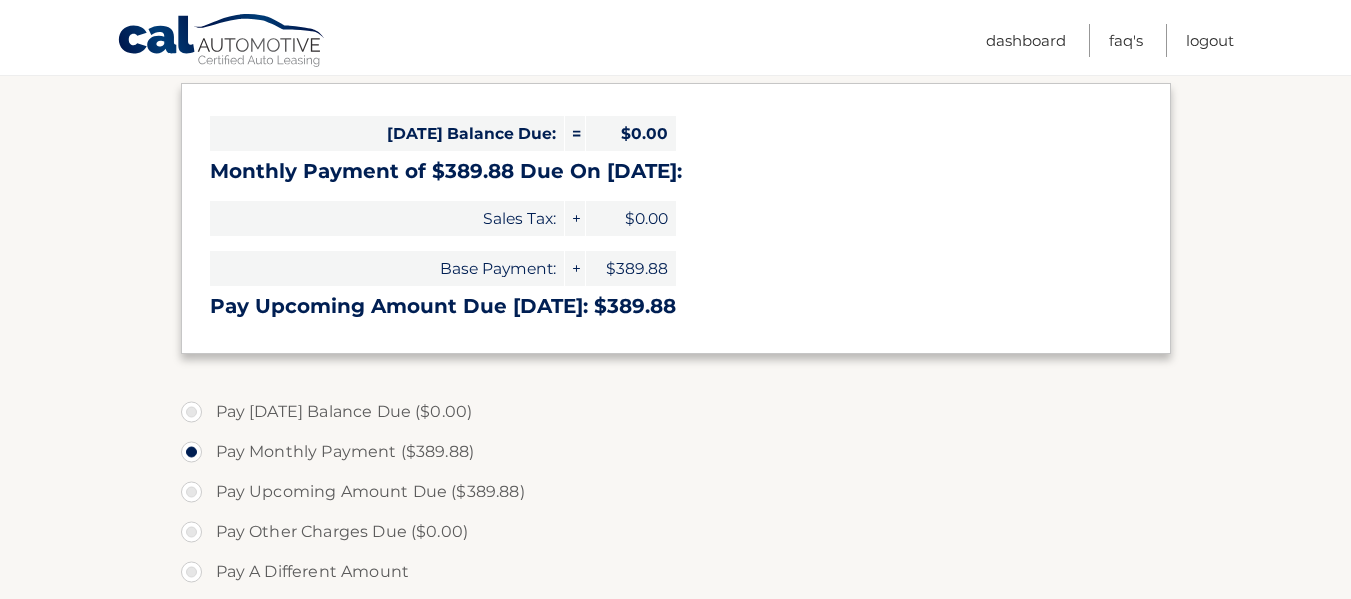 scroll, scrollTop: 272, scrollLeft: 0, axis: vertical 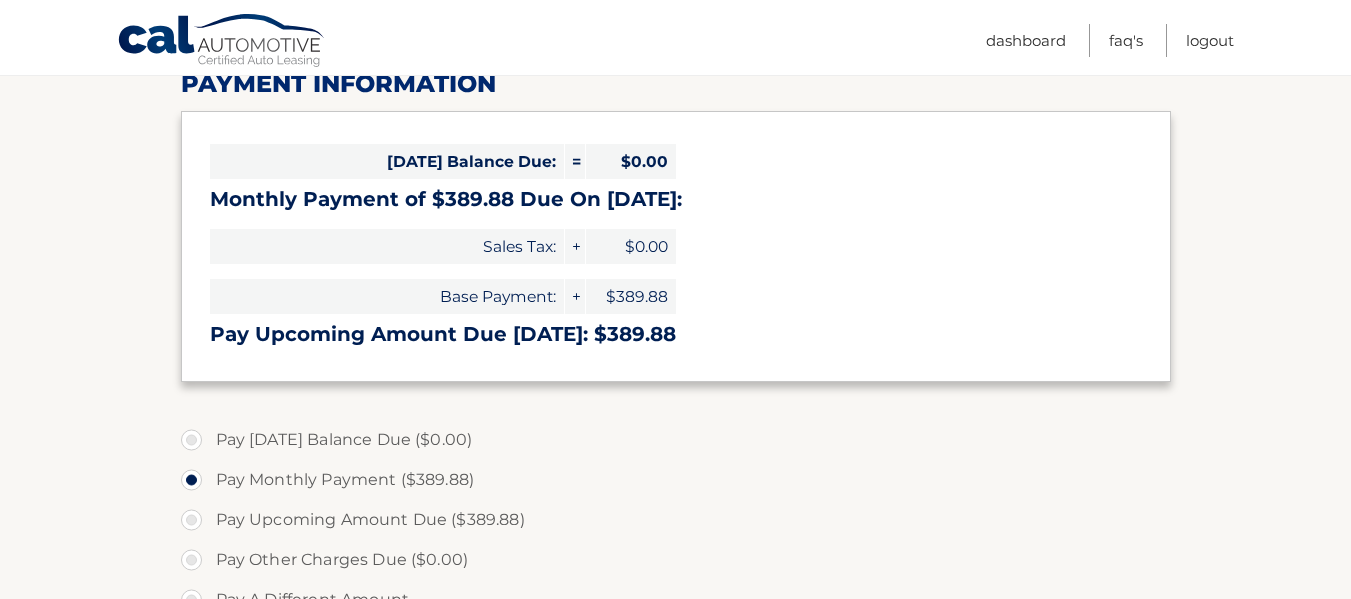 click on "Account Overview
|
Make a Payment
Payment Information
Today's Balance Due: = $0.00
Monthly Payment of $389.88 Due On Jul 28:
Sales Tax: + $0.00
Base Payment: + $389.88
Pay Upcoming Amount Due Jul 28: $389.88
×" at bounding box center (675, 489) 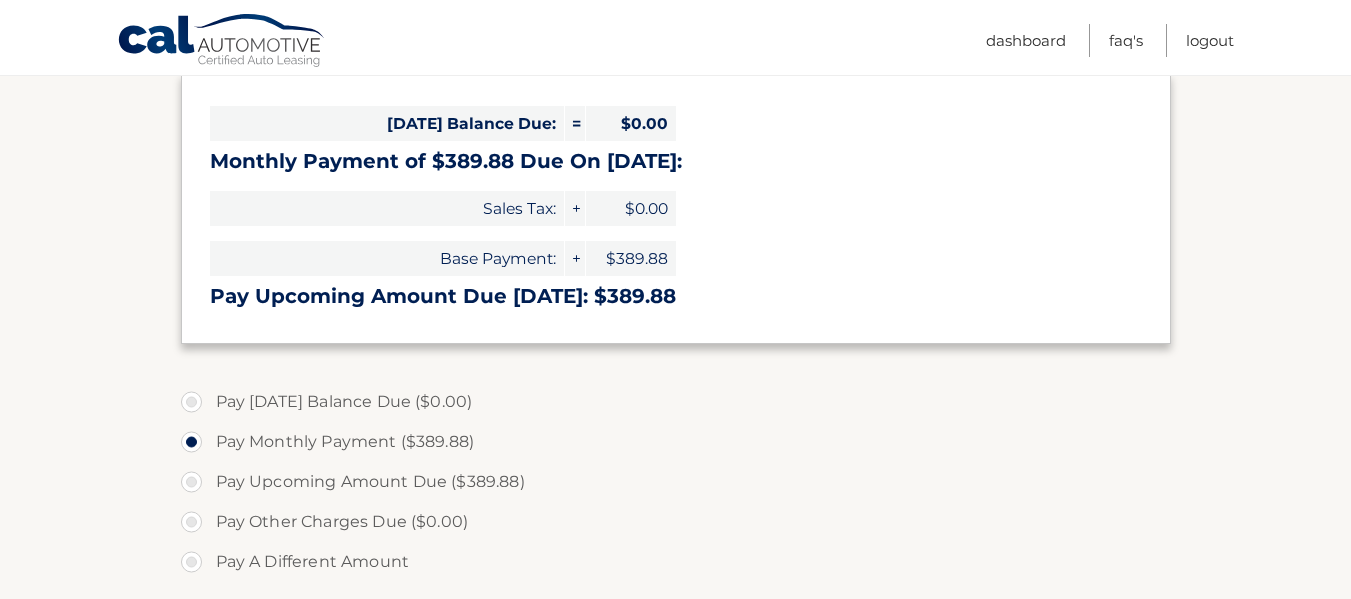 scroll, scrollTop: 374, scrollLeft: 0, axis: vertical 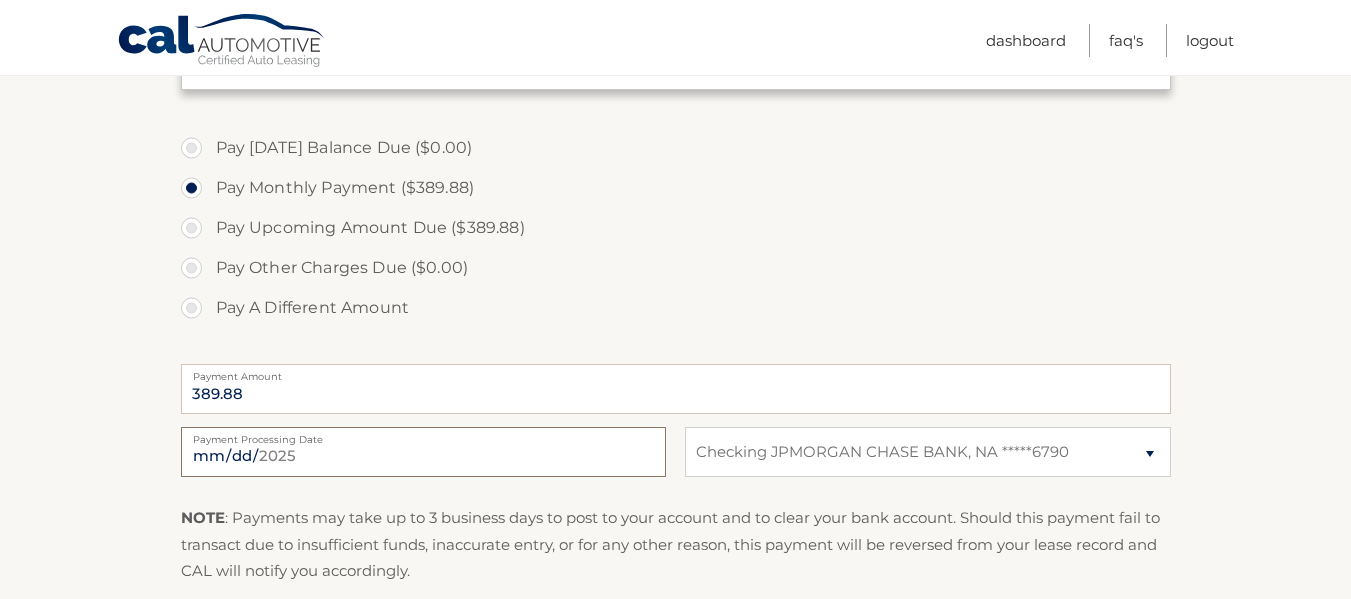 click on "2025-07-10" at bounding box center (423, 452) 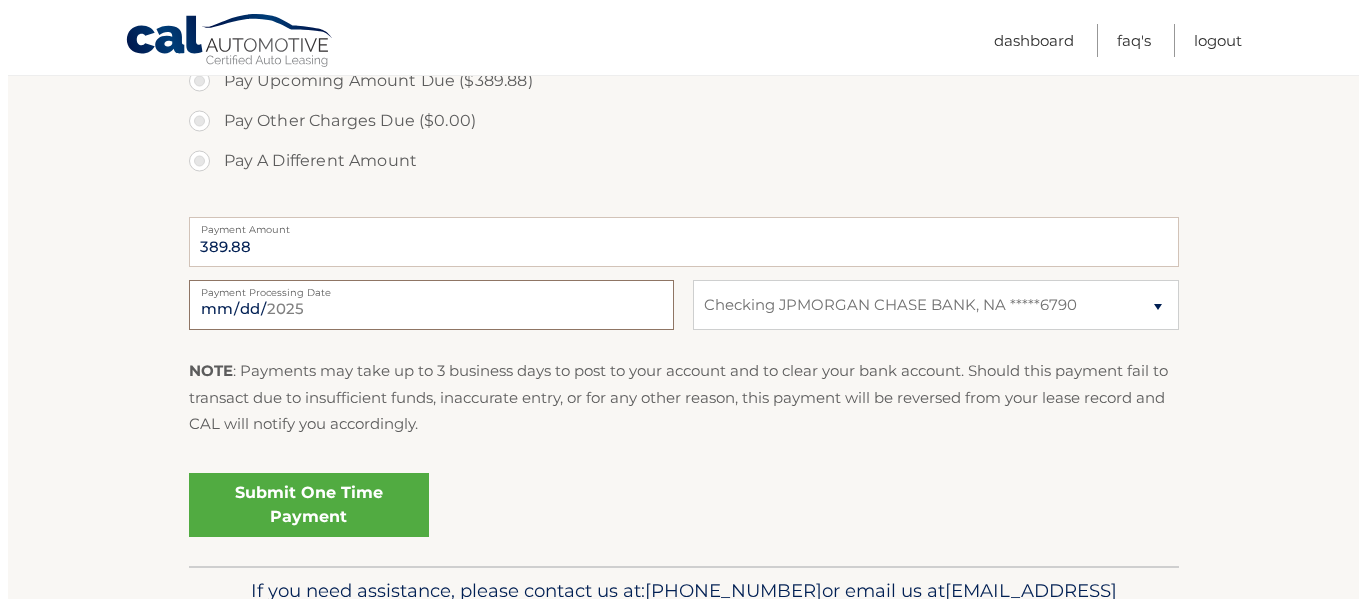 scroll, scrollTop: 719, scrollLeft: 0, axis: vertical 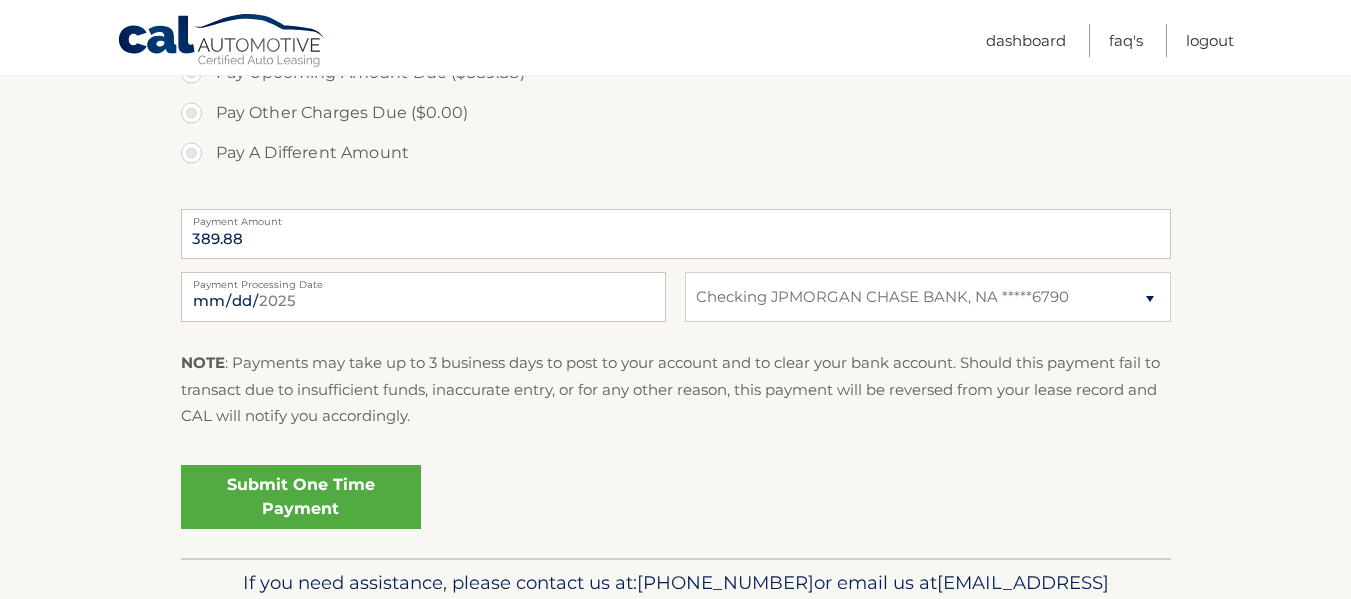 click on "Submit One Time Payment" at bounding box center (301, 497) 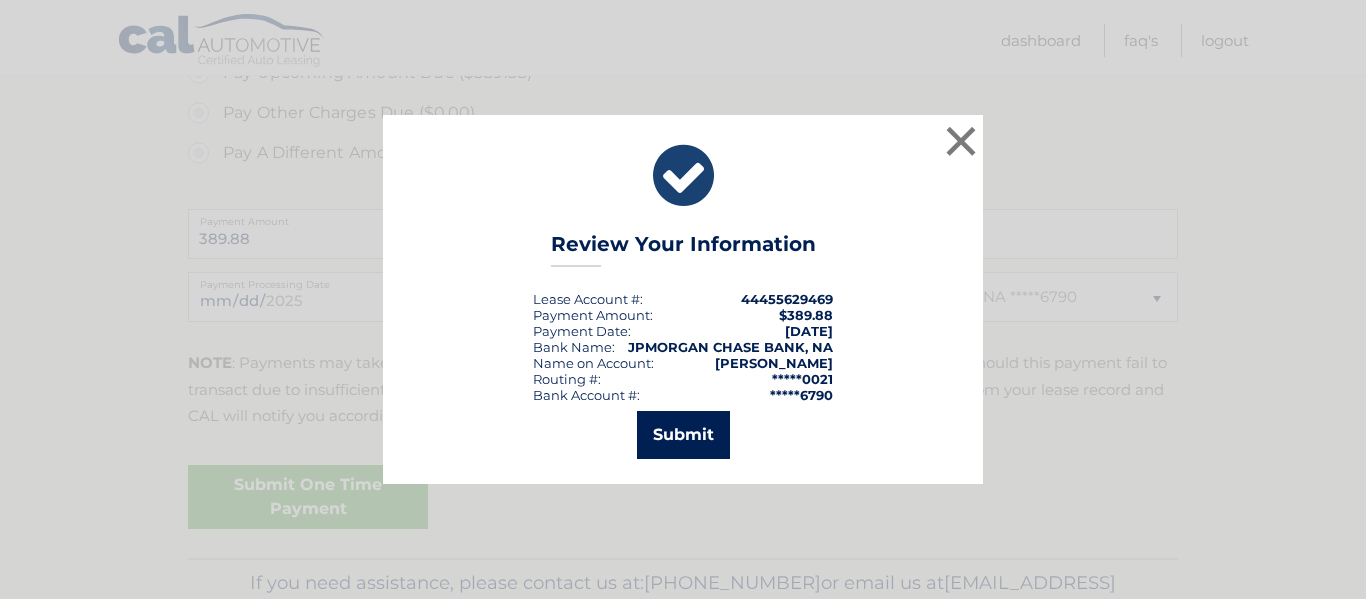 click on "Submit" at bounding box center (683, 435) 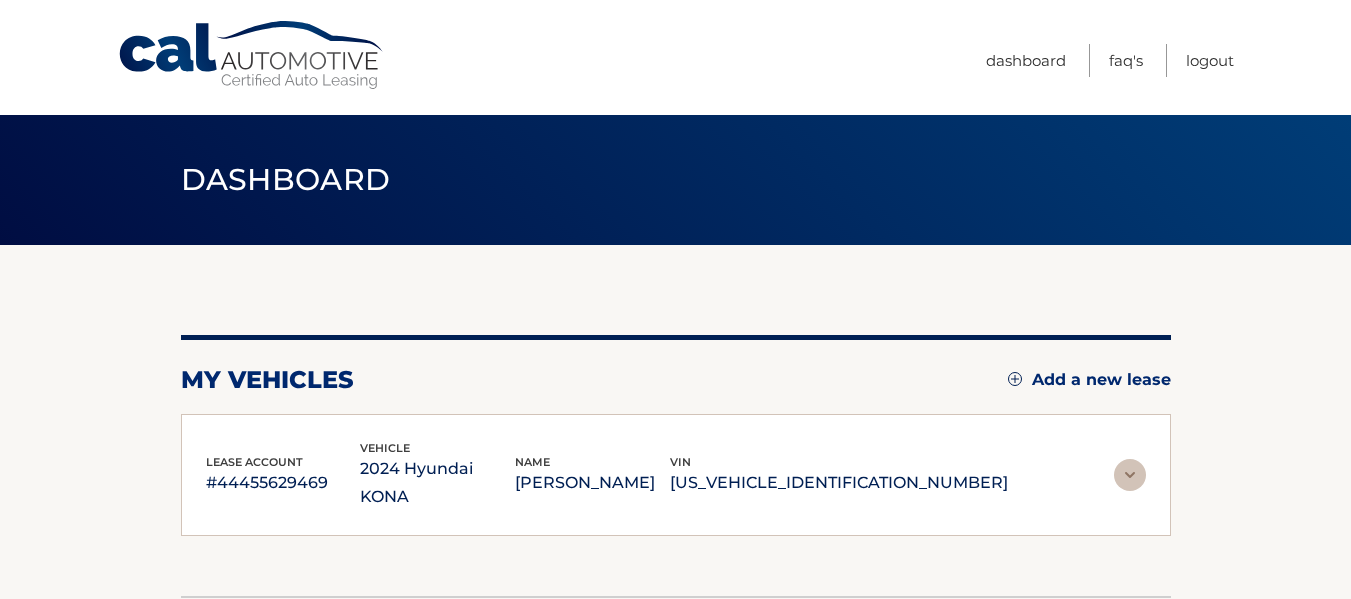 scroll, scrollTop: 0, scrollLeft: 0, axis: both 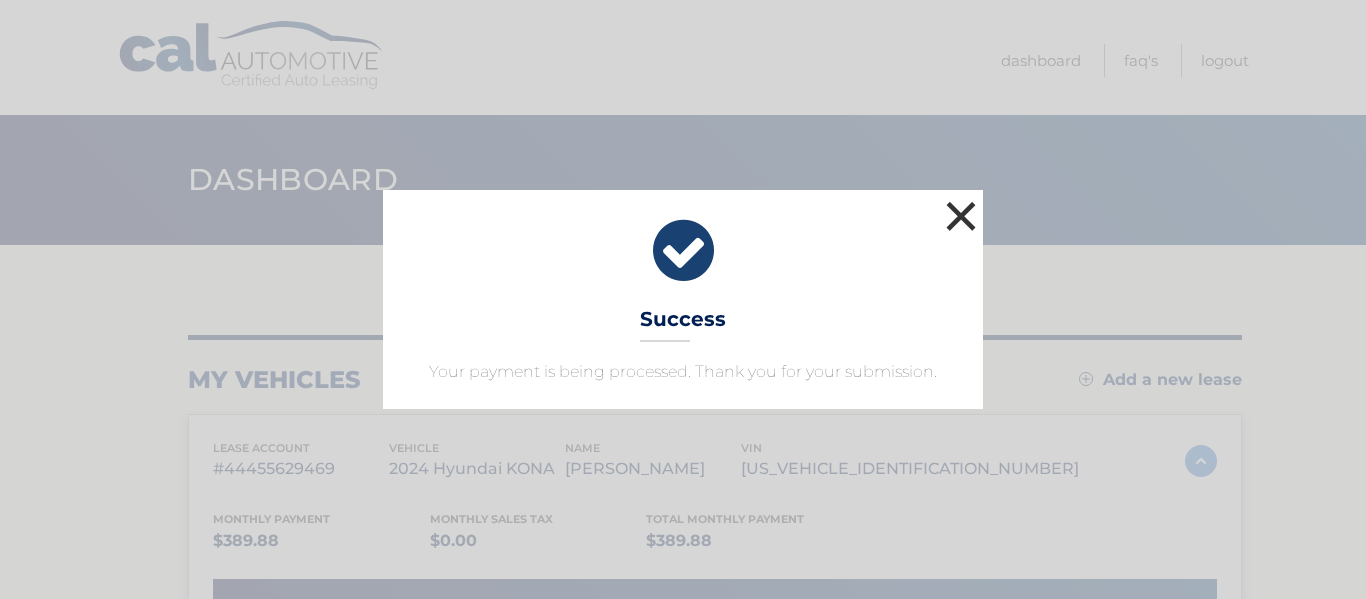 click on "×" at bounding box center (961, 216) 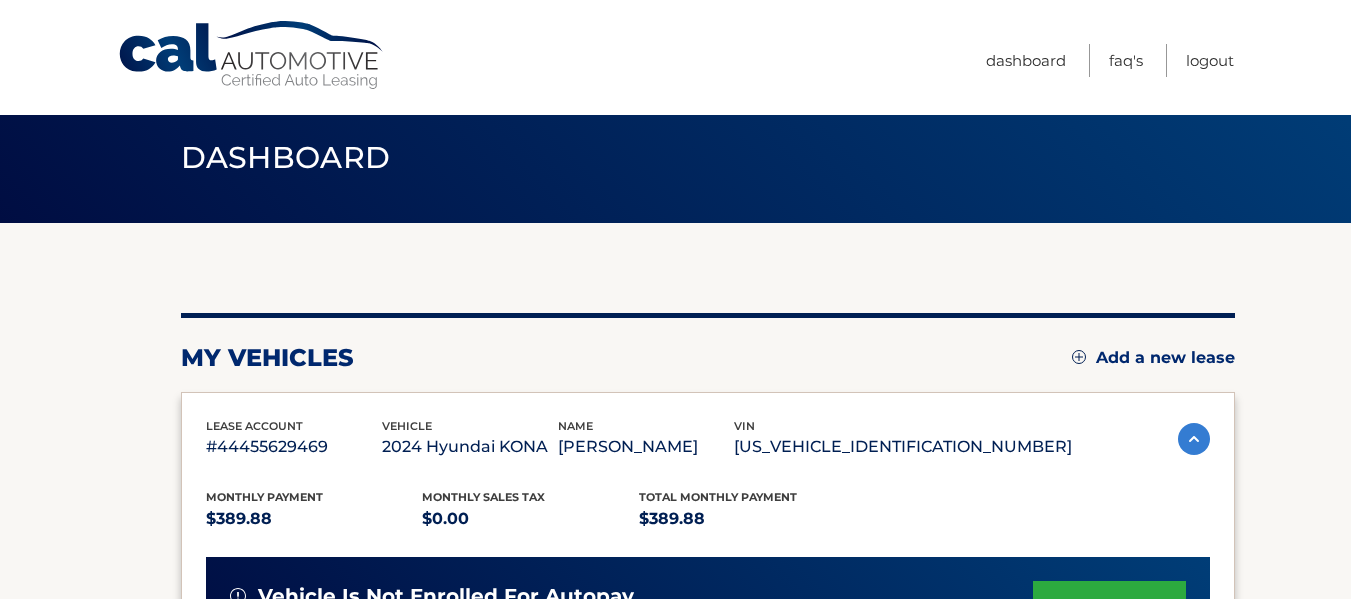 scroll, scrollTop: 0, scrollLeft: 0, axis: both 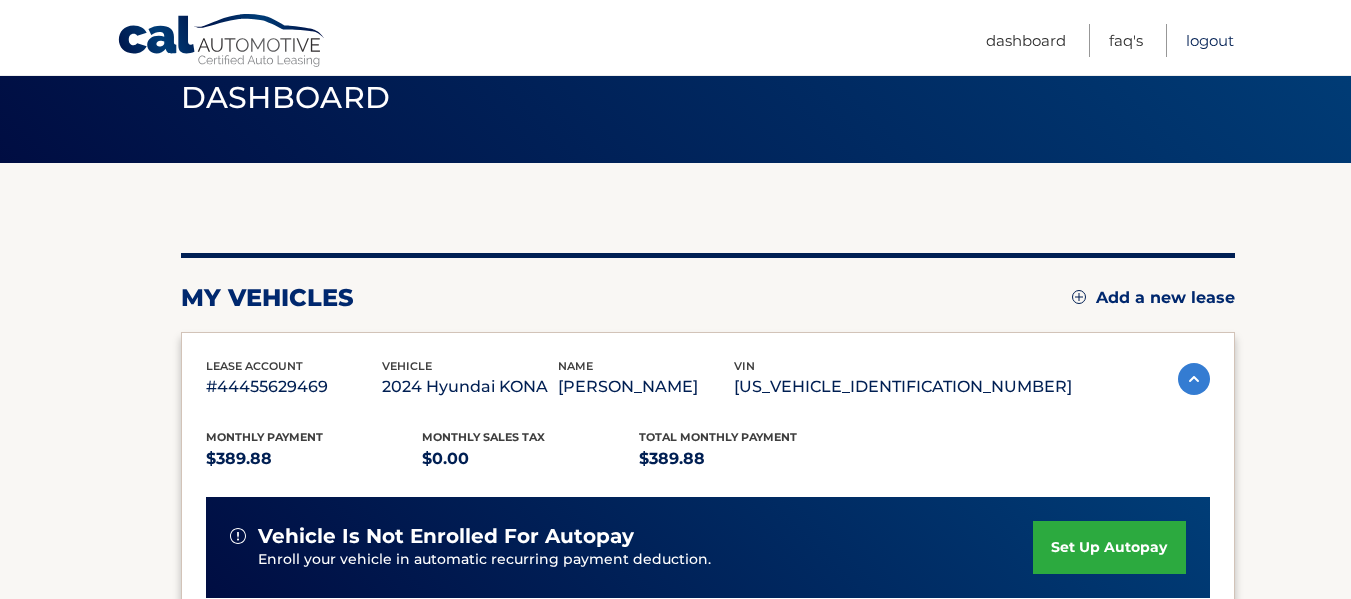 click on "Logout" at bounding box center (1210, 40) 